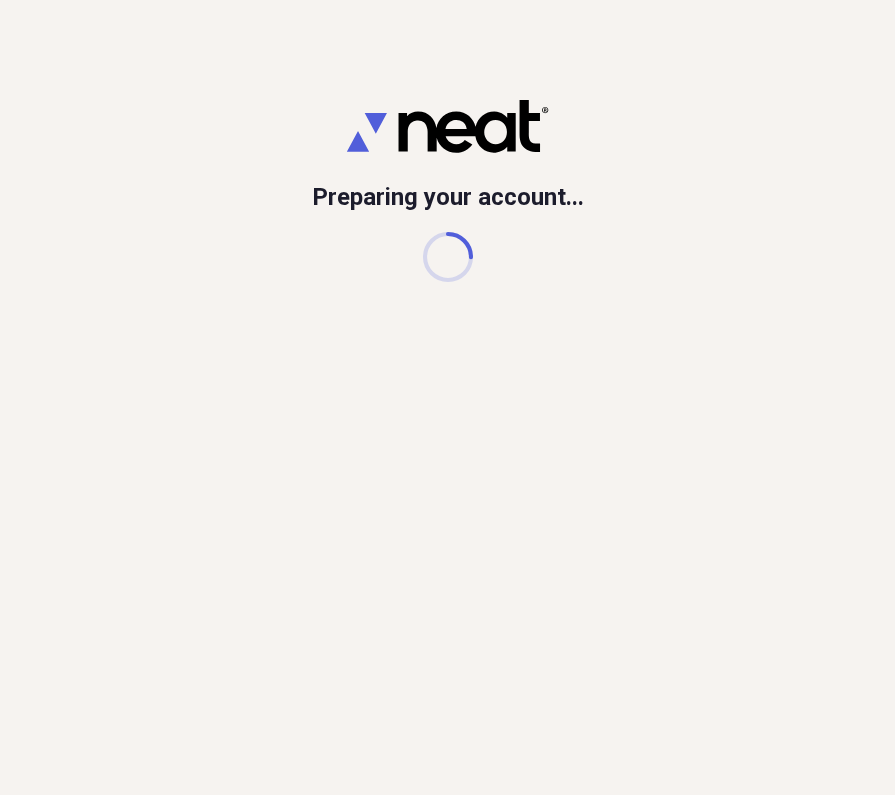 scroll, scrollTop: 0, scrollLeft: 0, axis: both 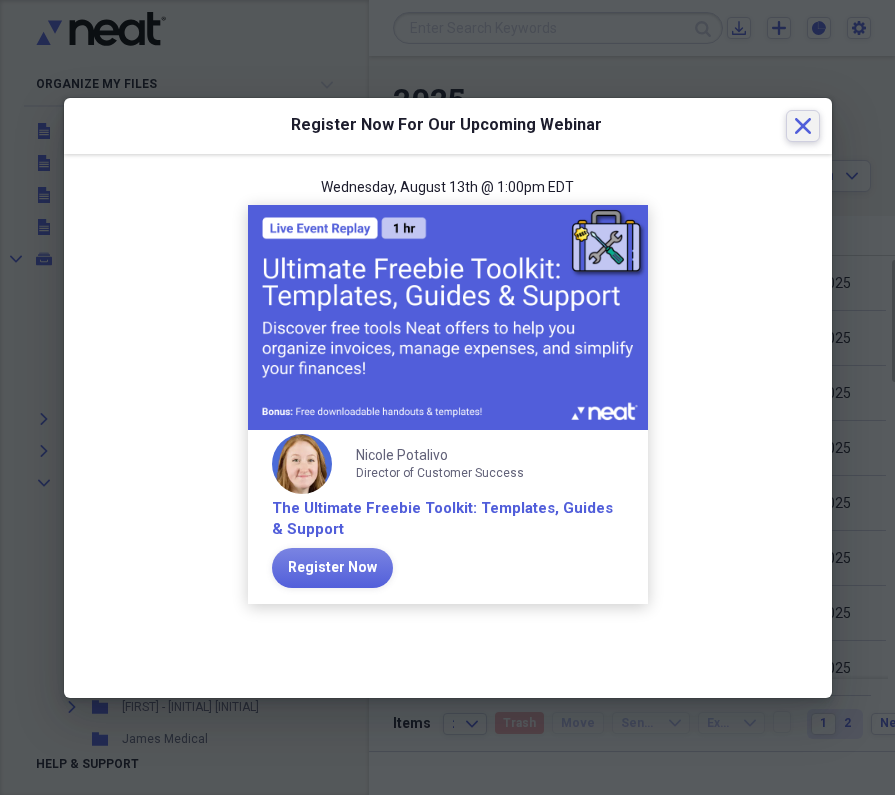 click on "Close" at bounding box center (803, 126) 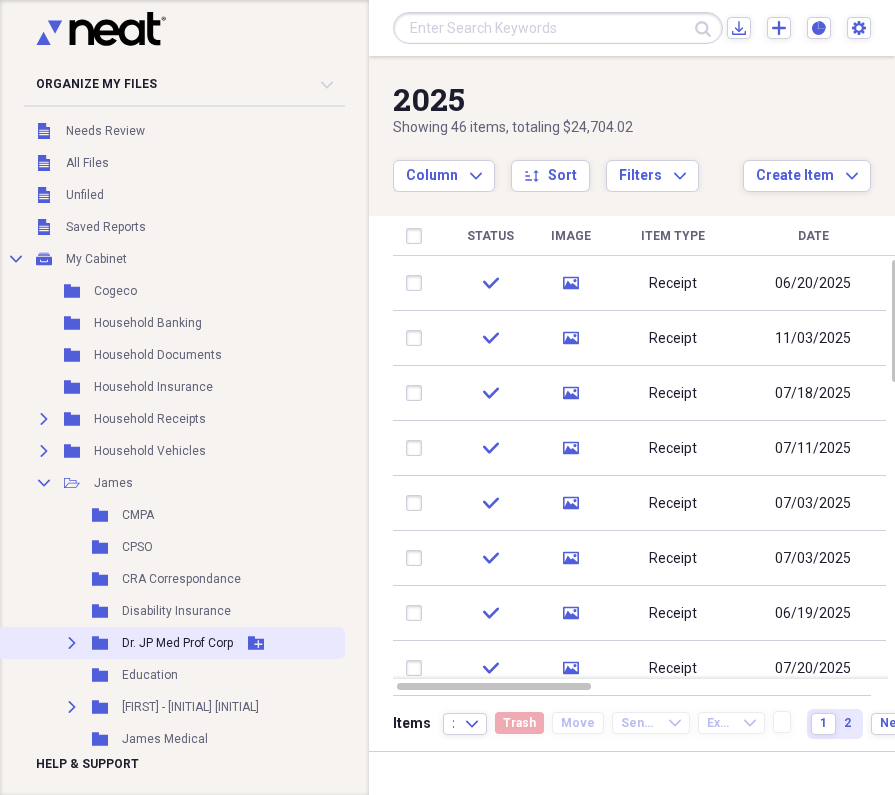 click on "Expand" 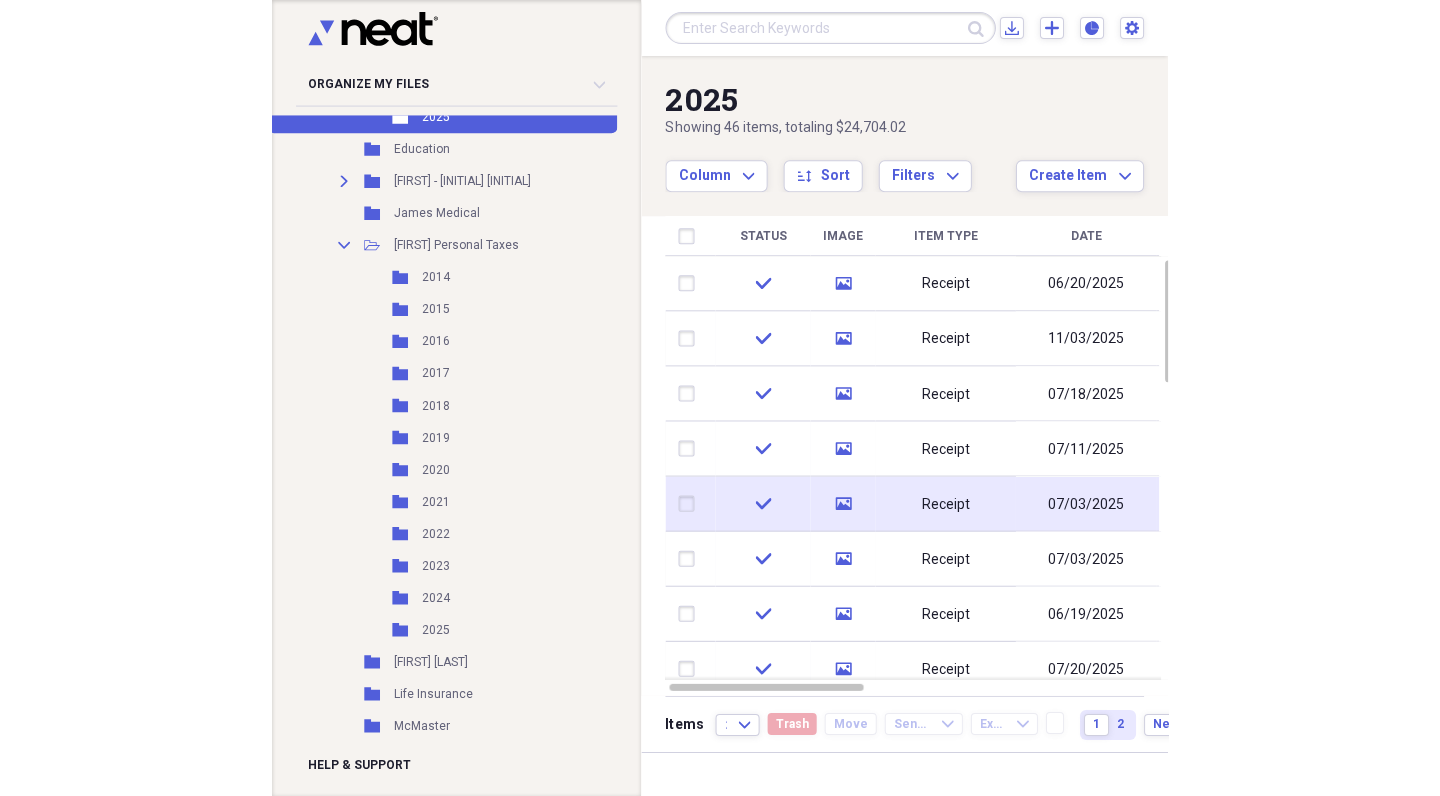 scroll, scrollTop: 911, scrollLeft: 0, axis: vertical 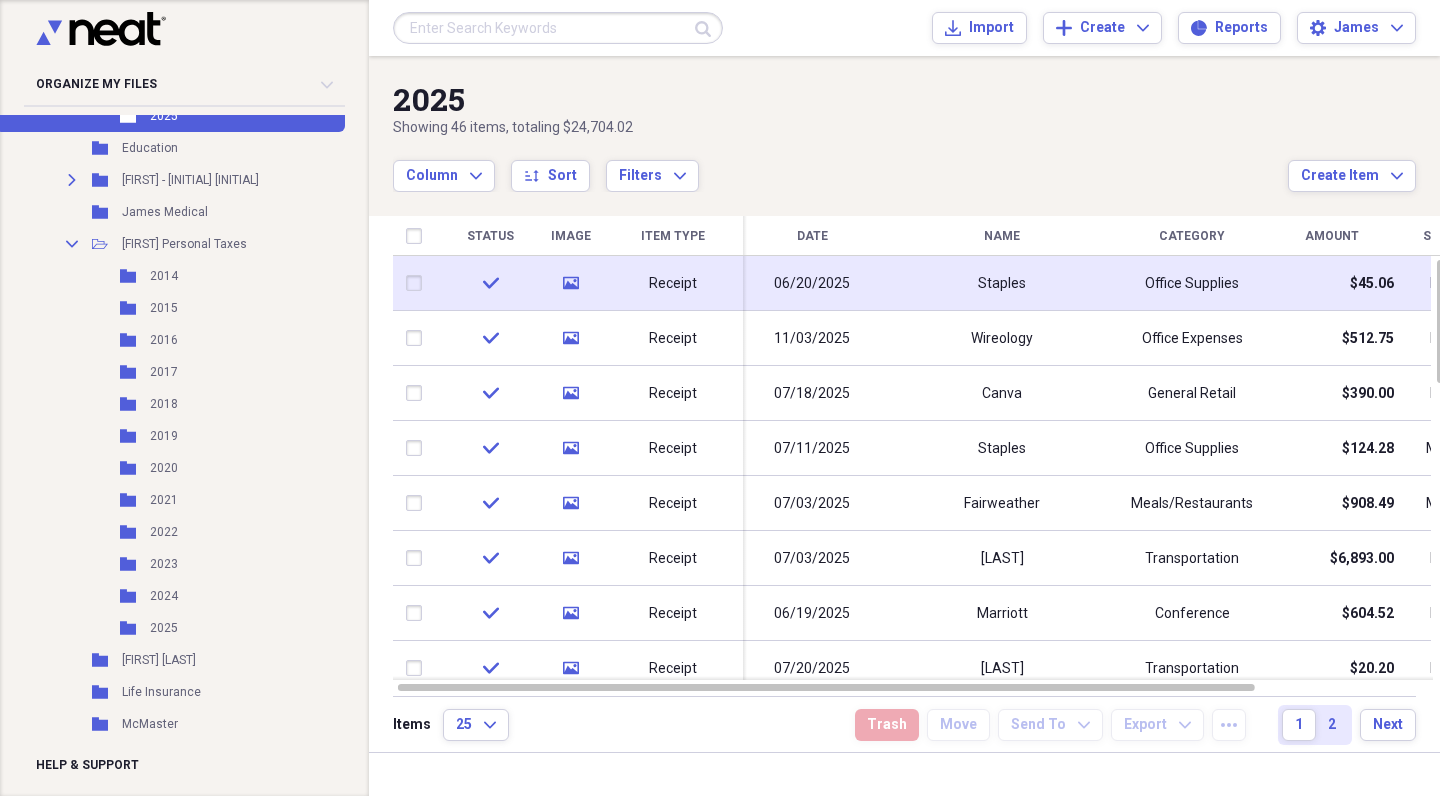 click on "06/20/2025" at bounding box center (812, 284) 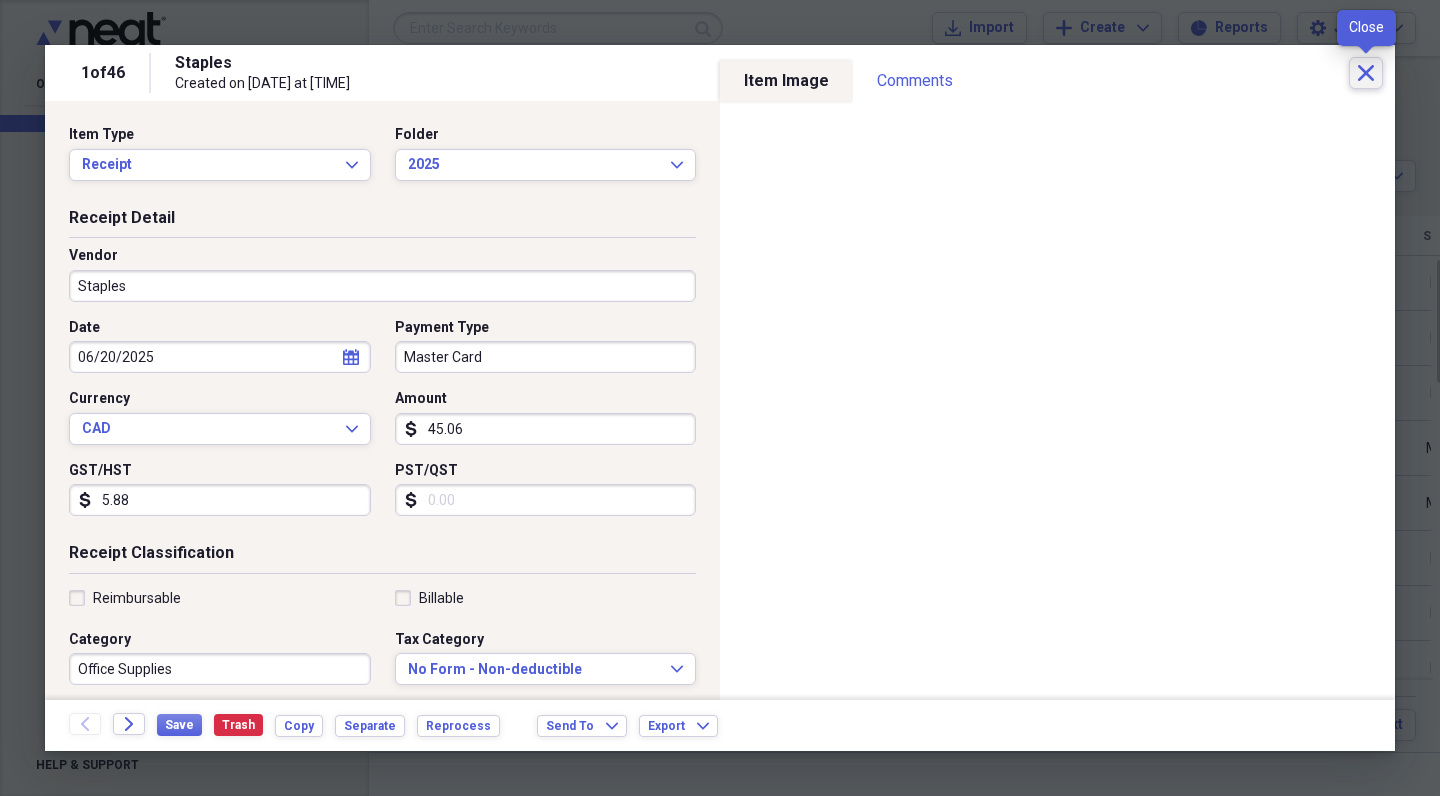 click 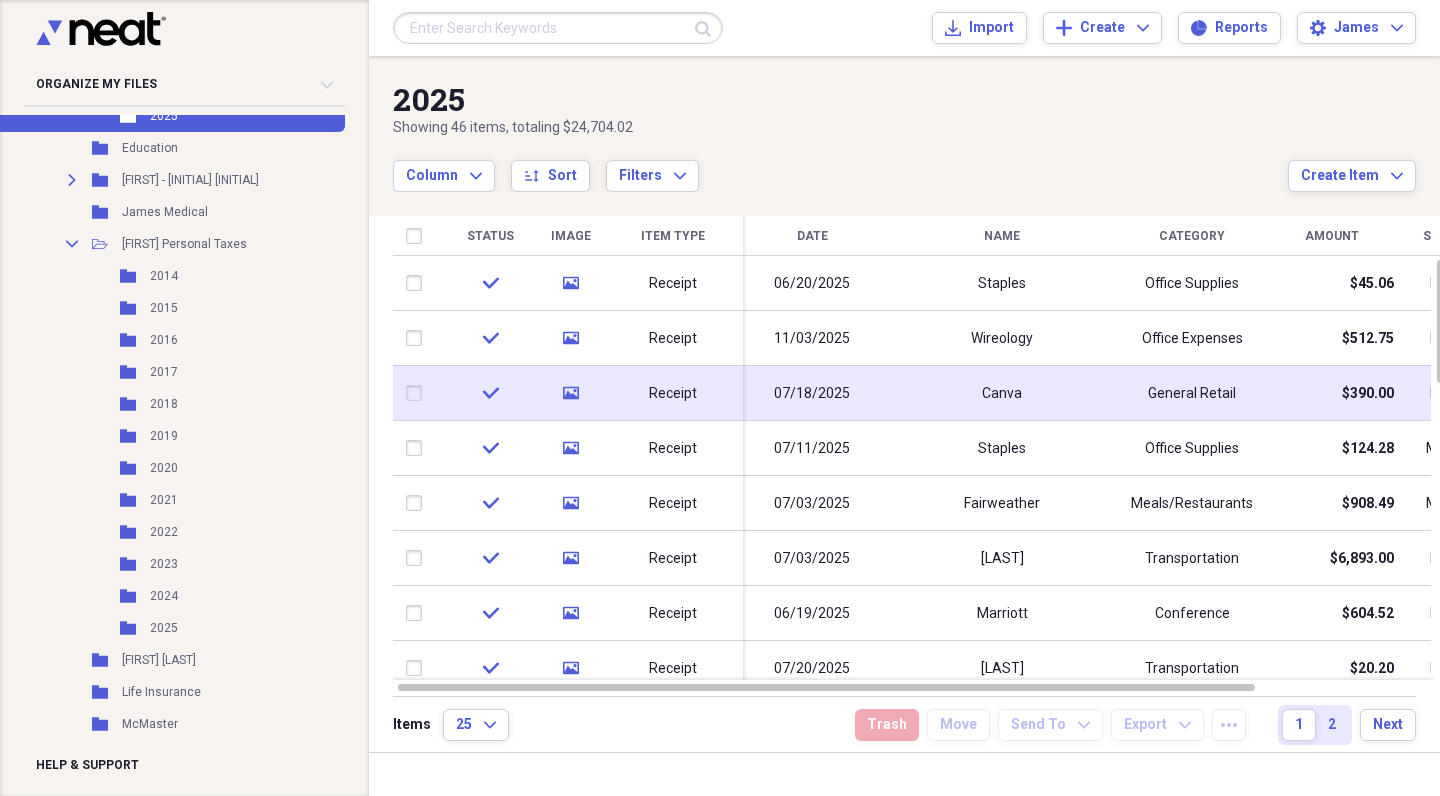 click on "Canva" at bounding box center (1002, 393) 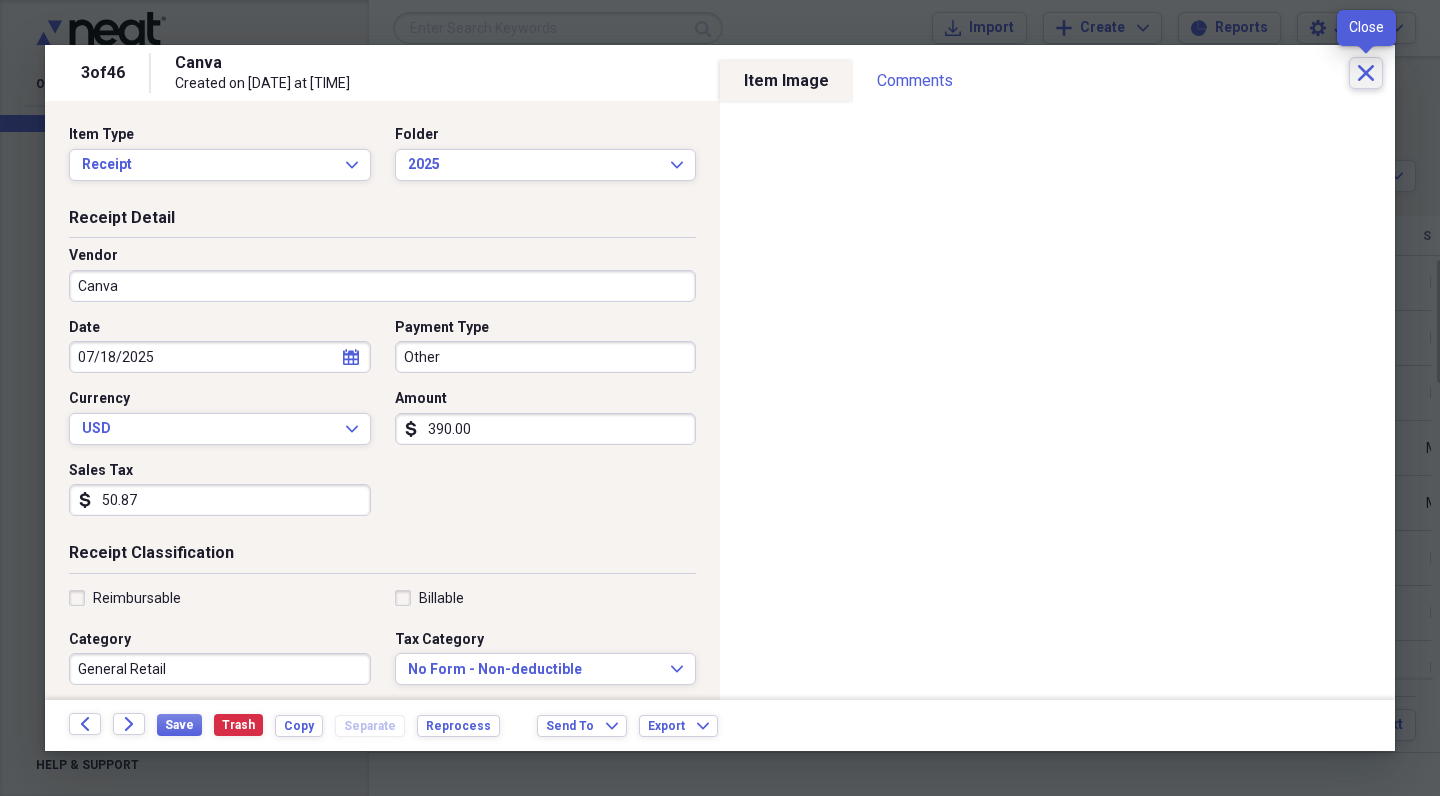 click 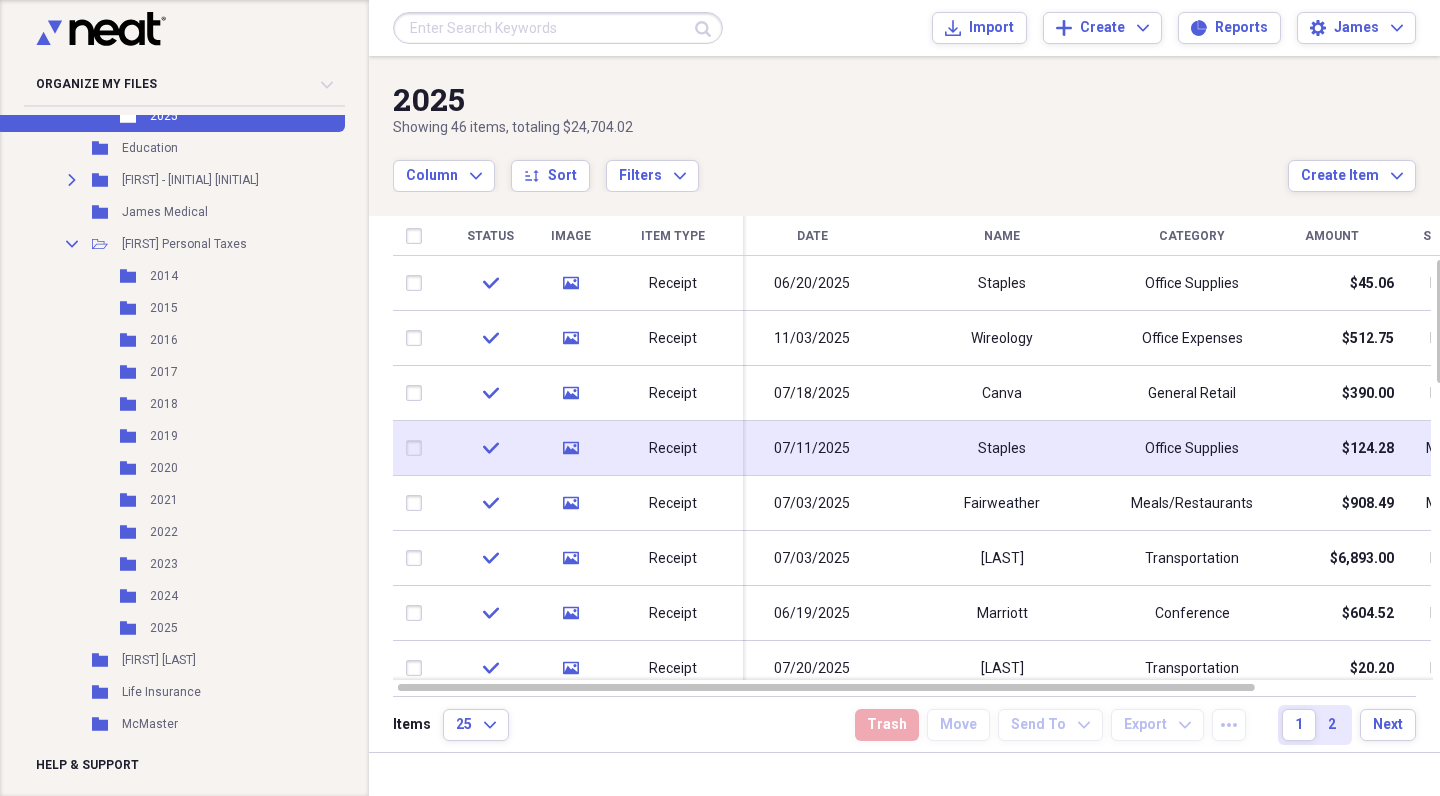 click on "Staples" at bounding box center (1002, 449) 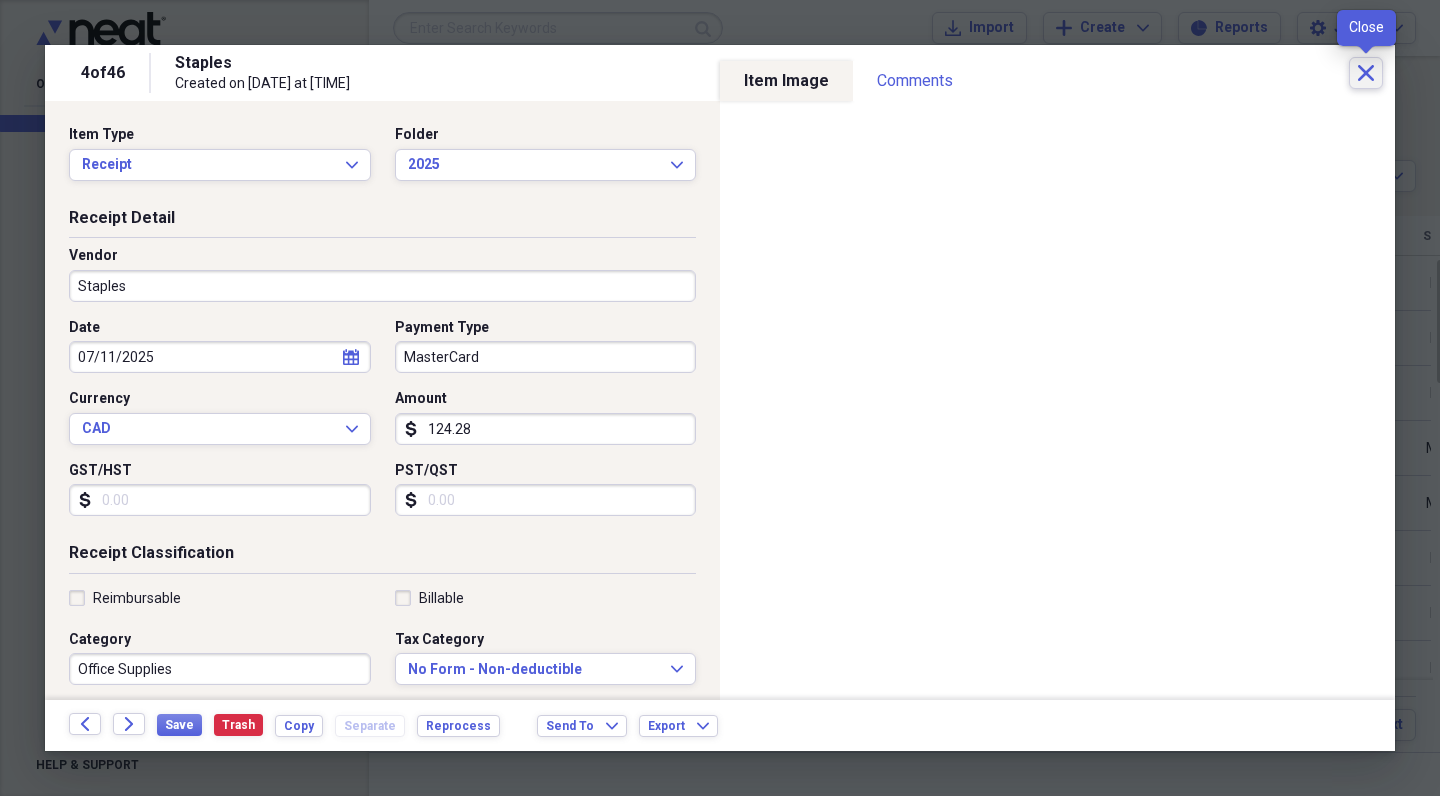 click on "Close" 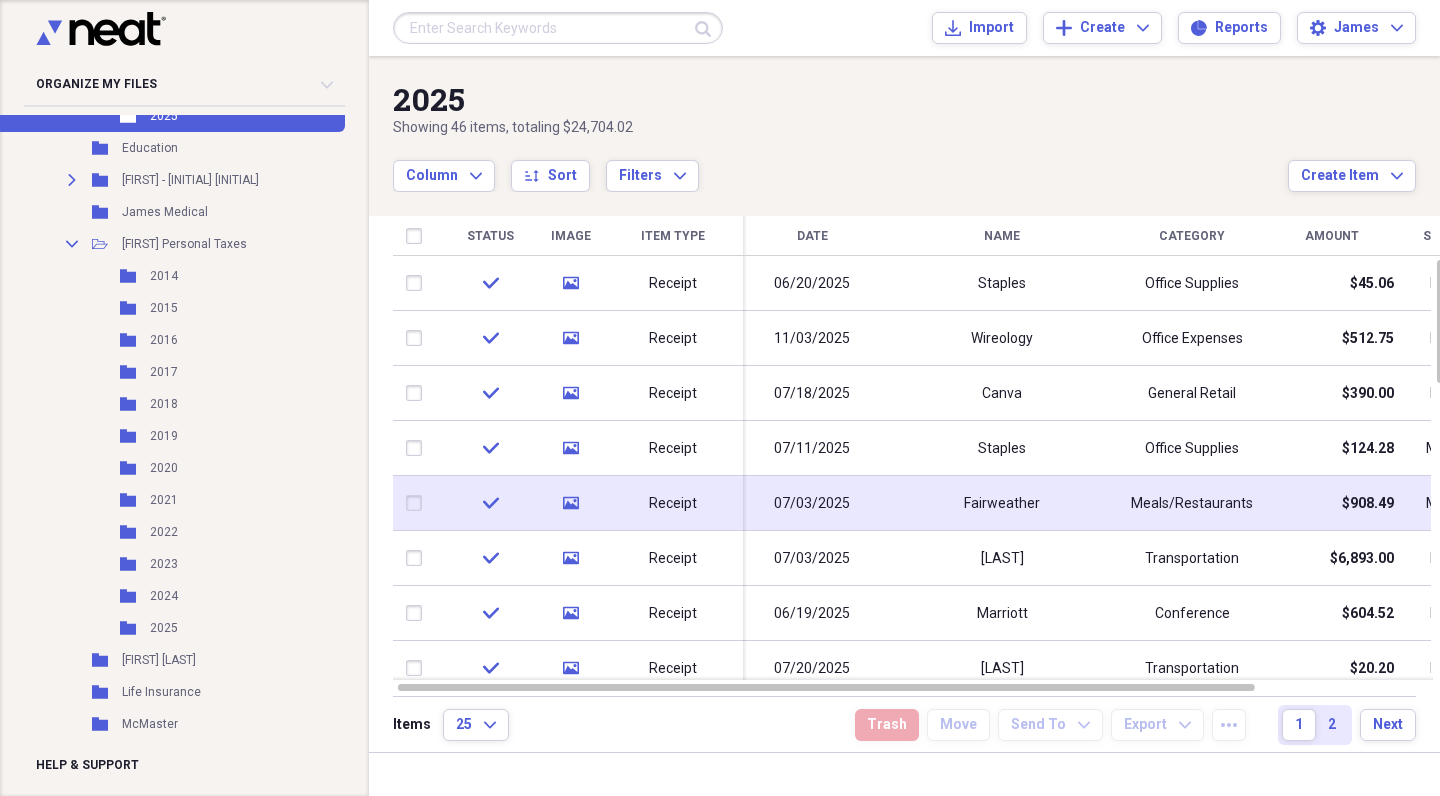 click on "Fairweather" at bounding box center (1002, 503) 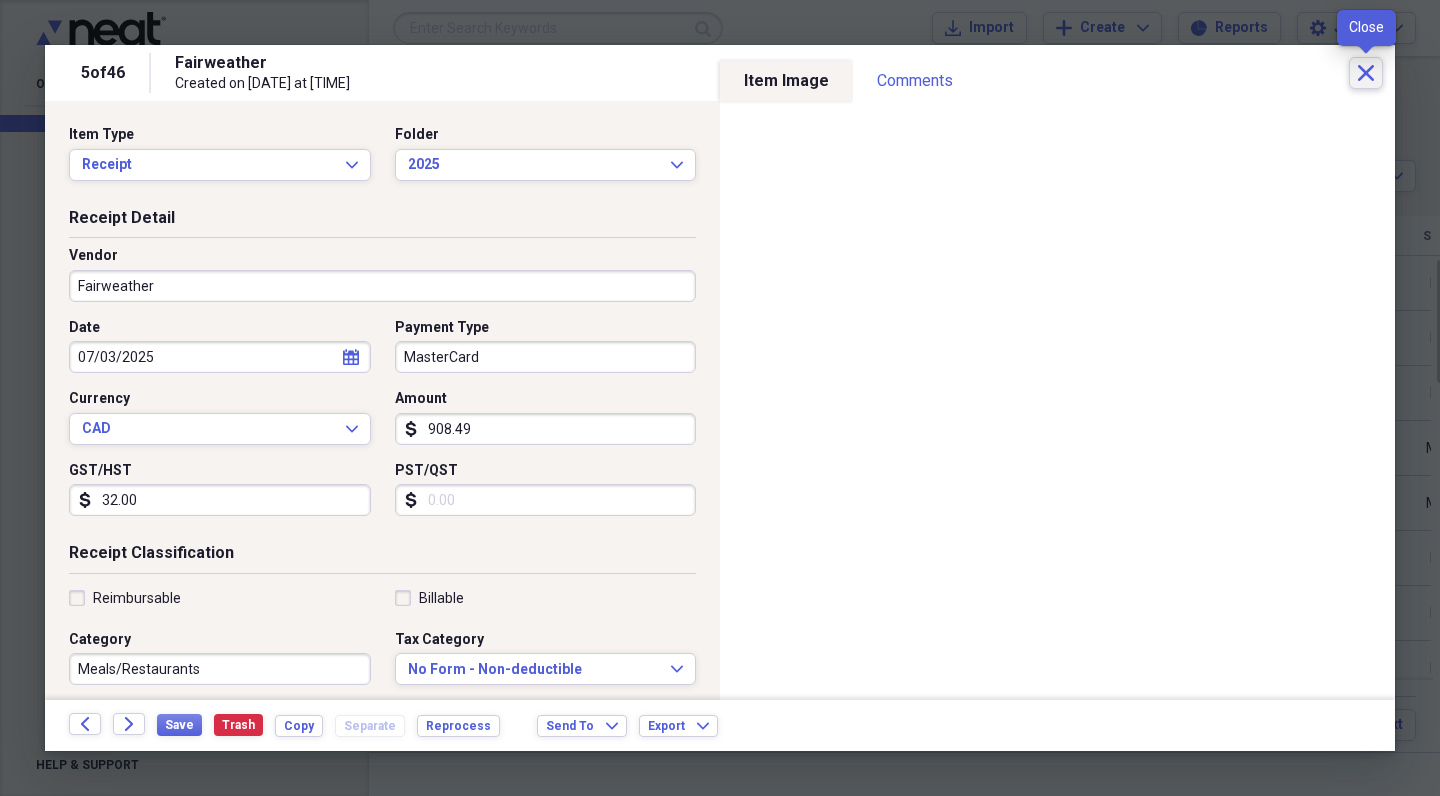 click 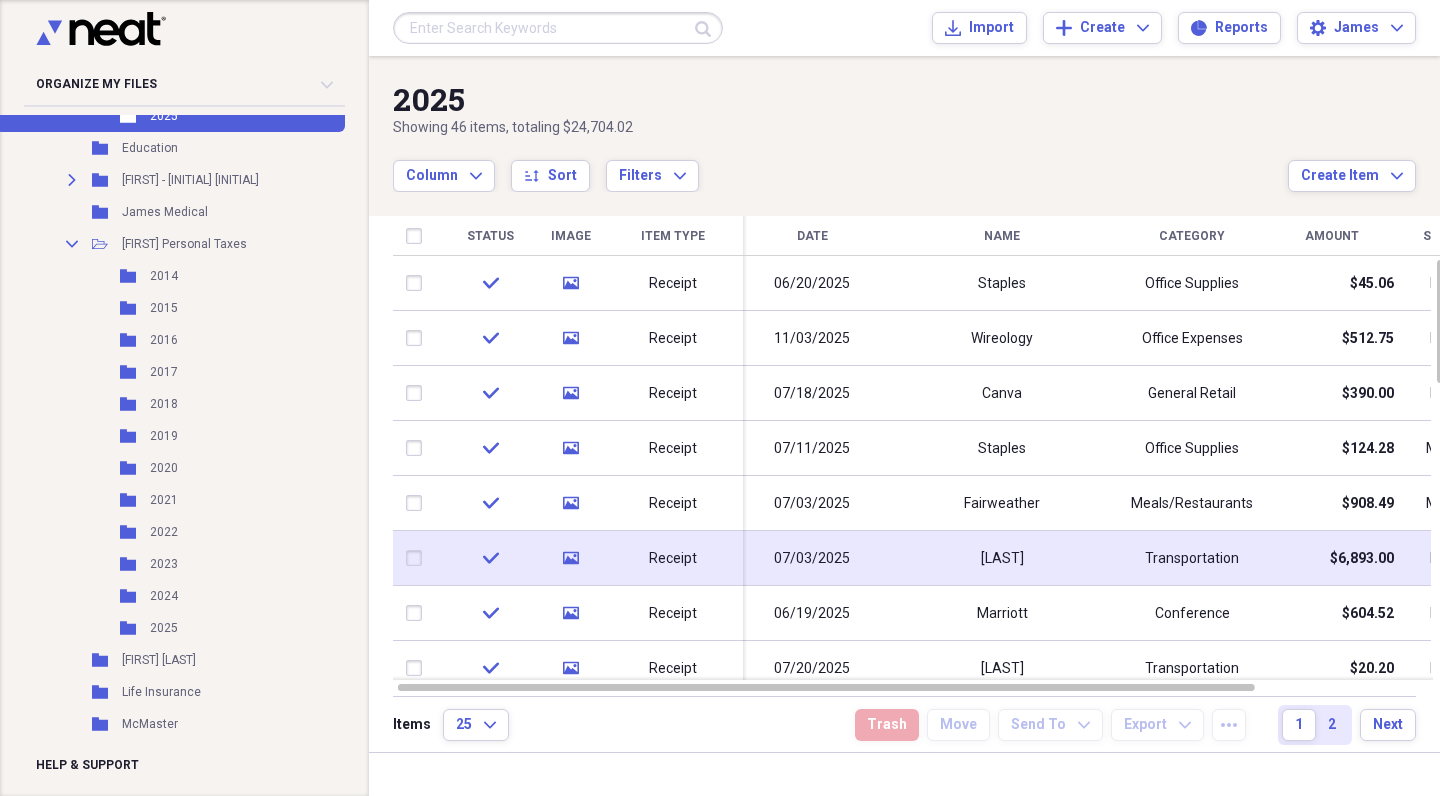 click on "[LAST]" at bounding box center (1002, 558) 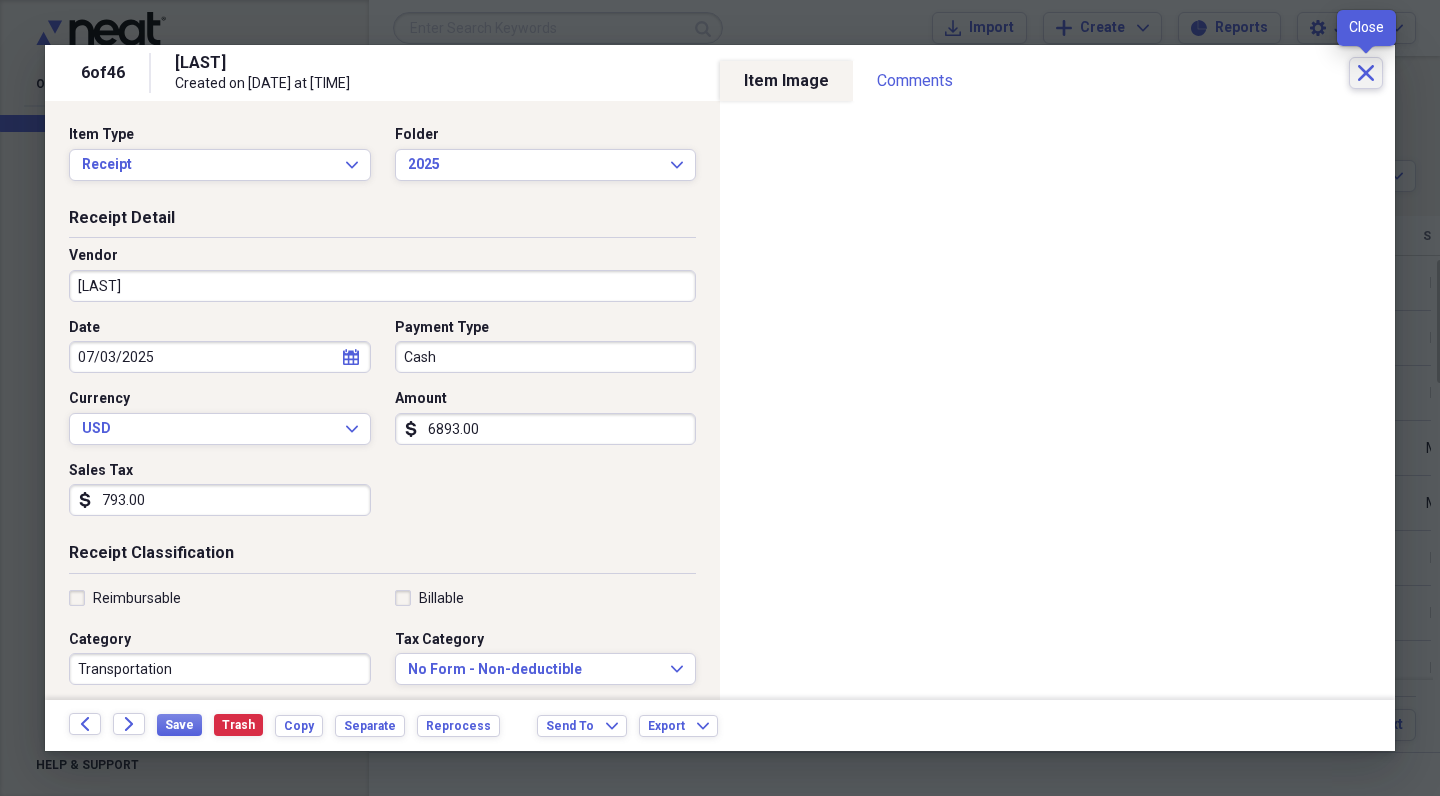 click on "Close" 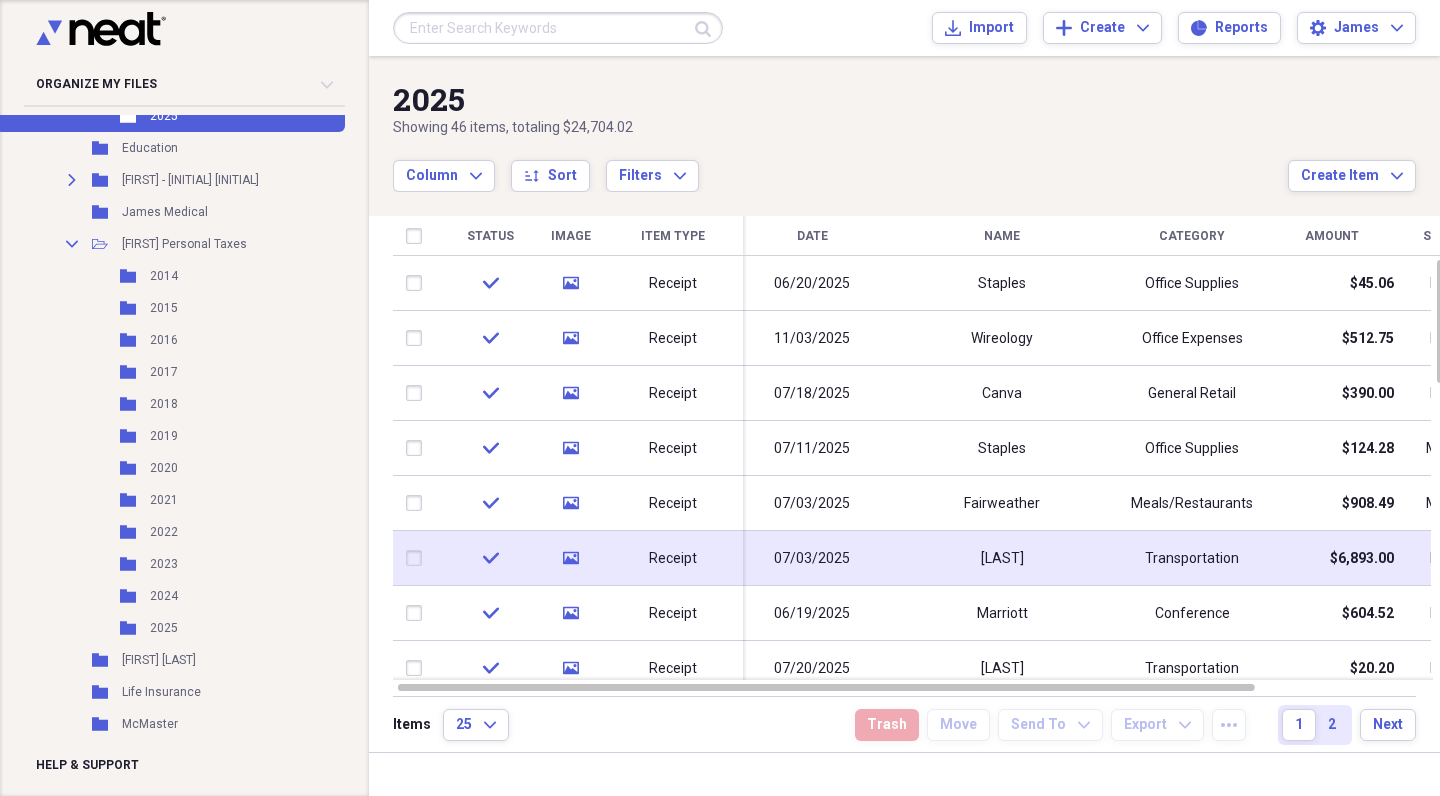 click on "[LAST]" at bounding box center (1002, 558) 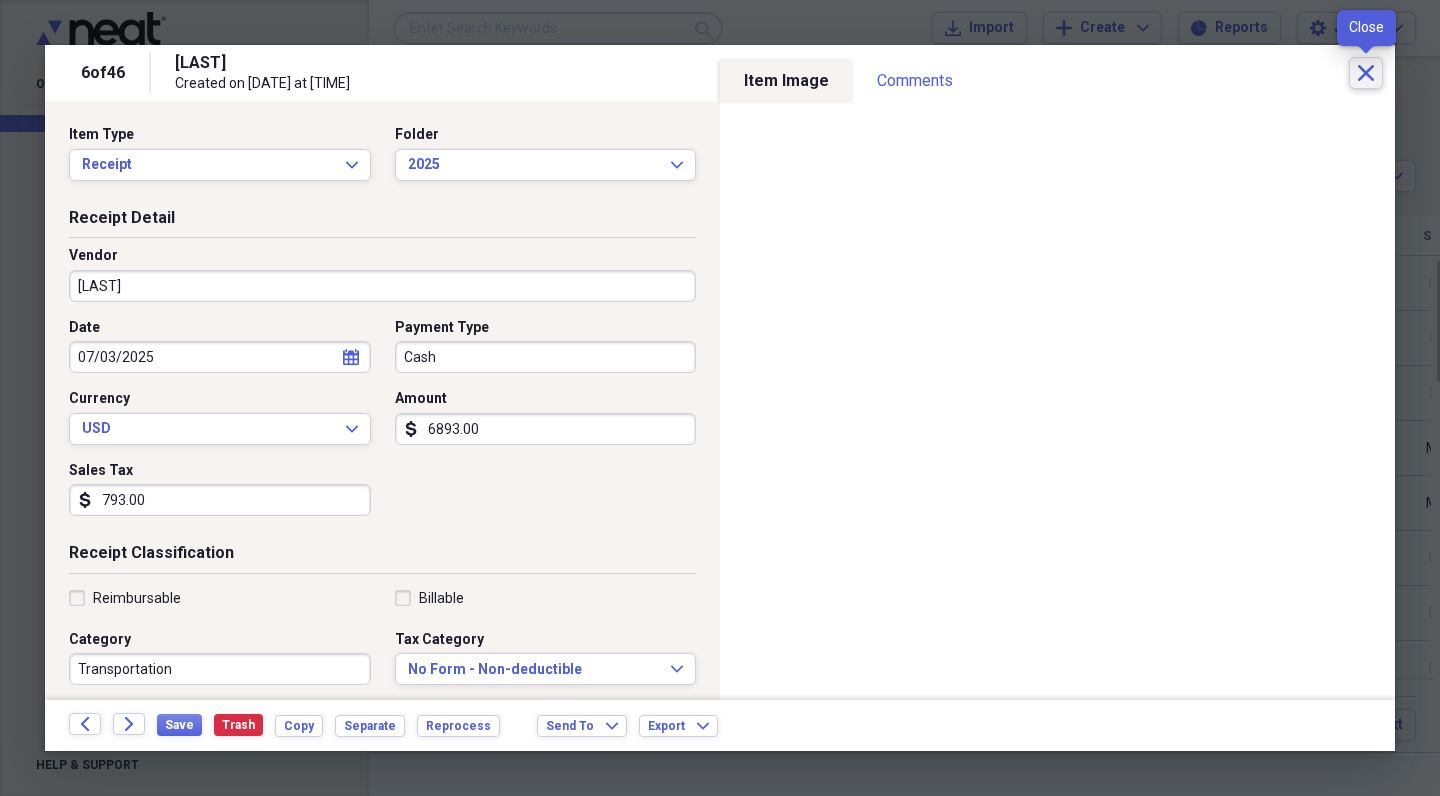 click on "Close" at bounding box center (1366, 73) 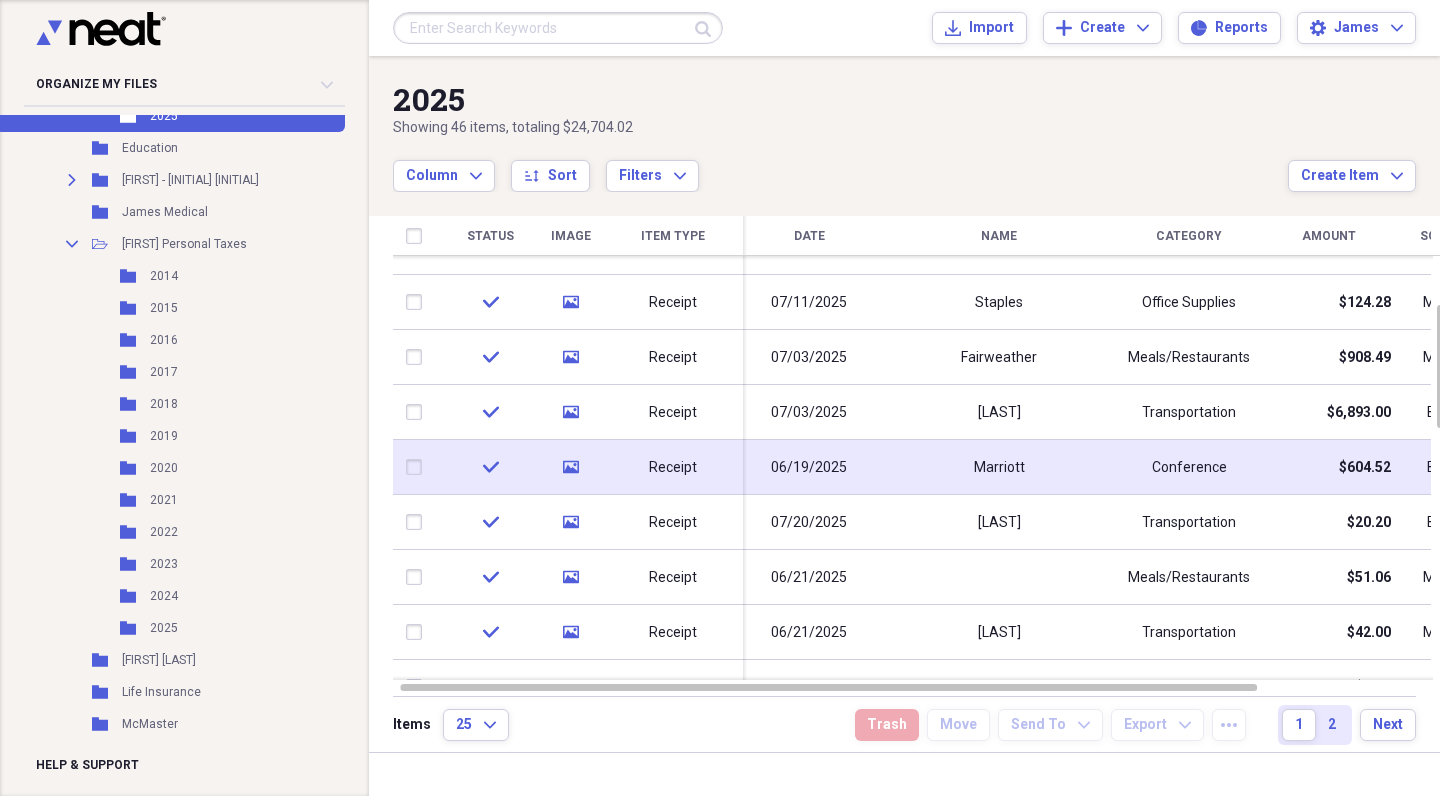 click on "Marriott" at bounding box center [999, 467] 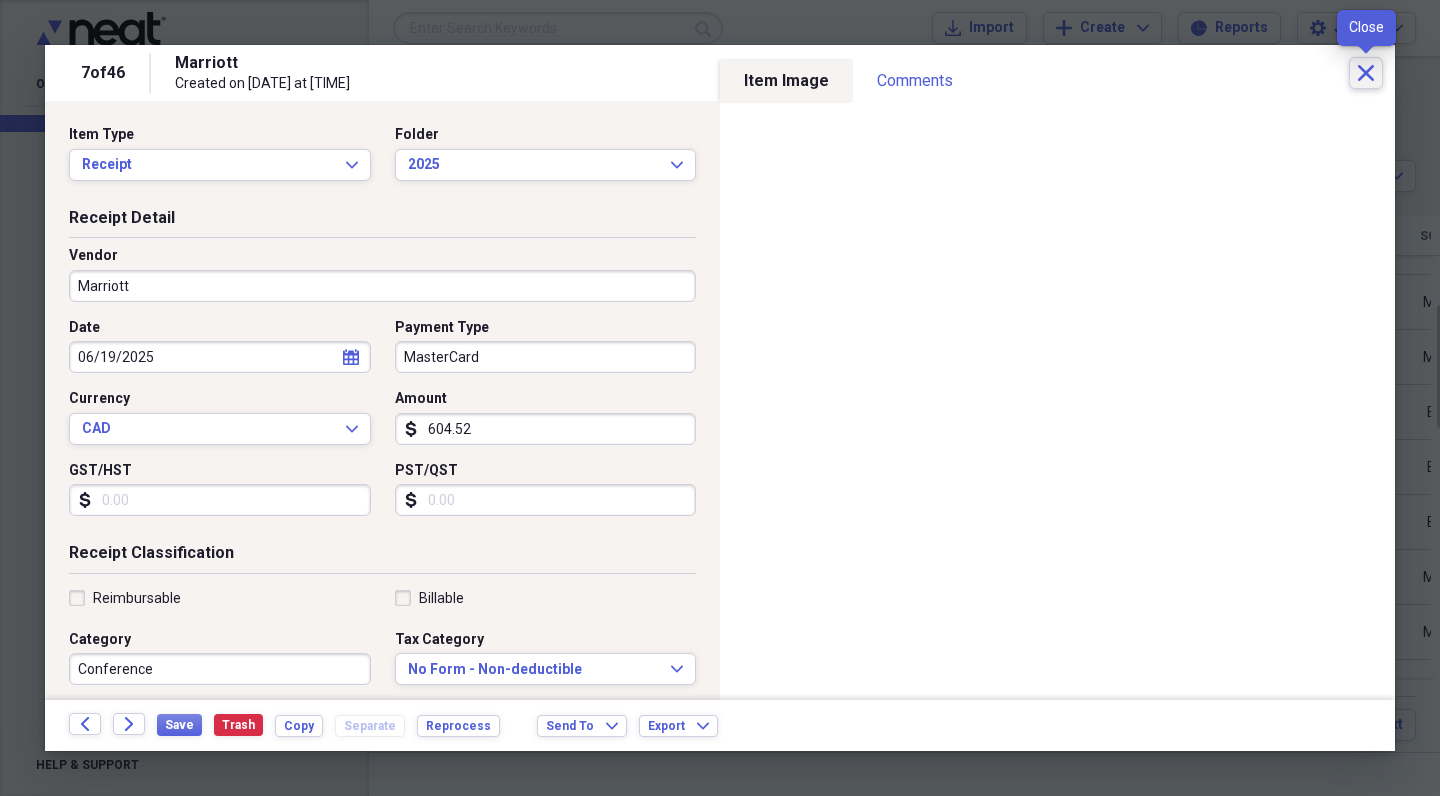 click on "Close" at bounding box center (1366, 73) 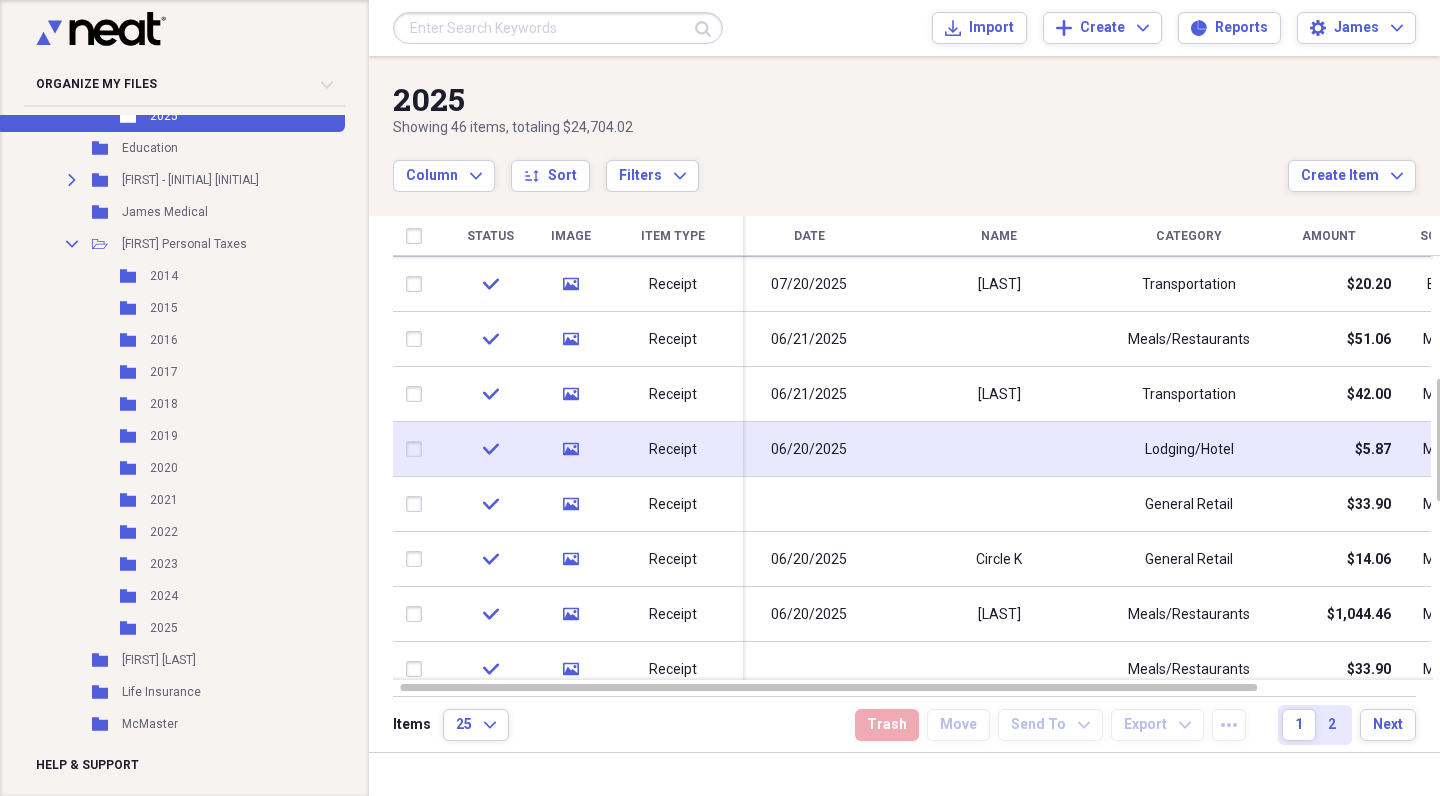 click at bounding box center [999, 449] 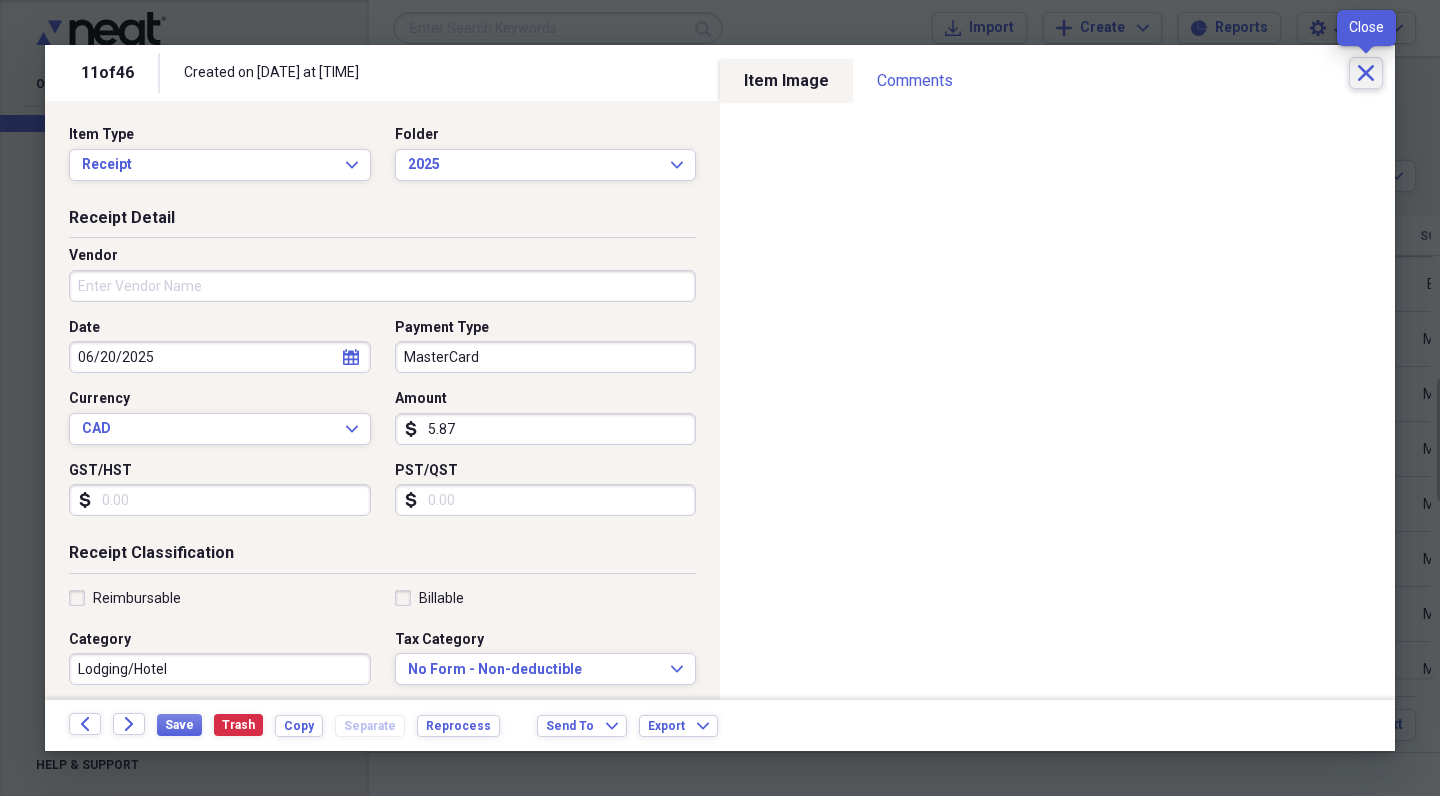 click on "Close" 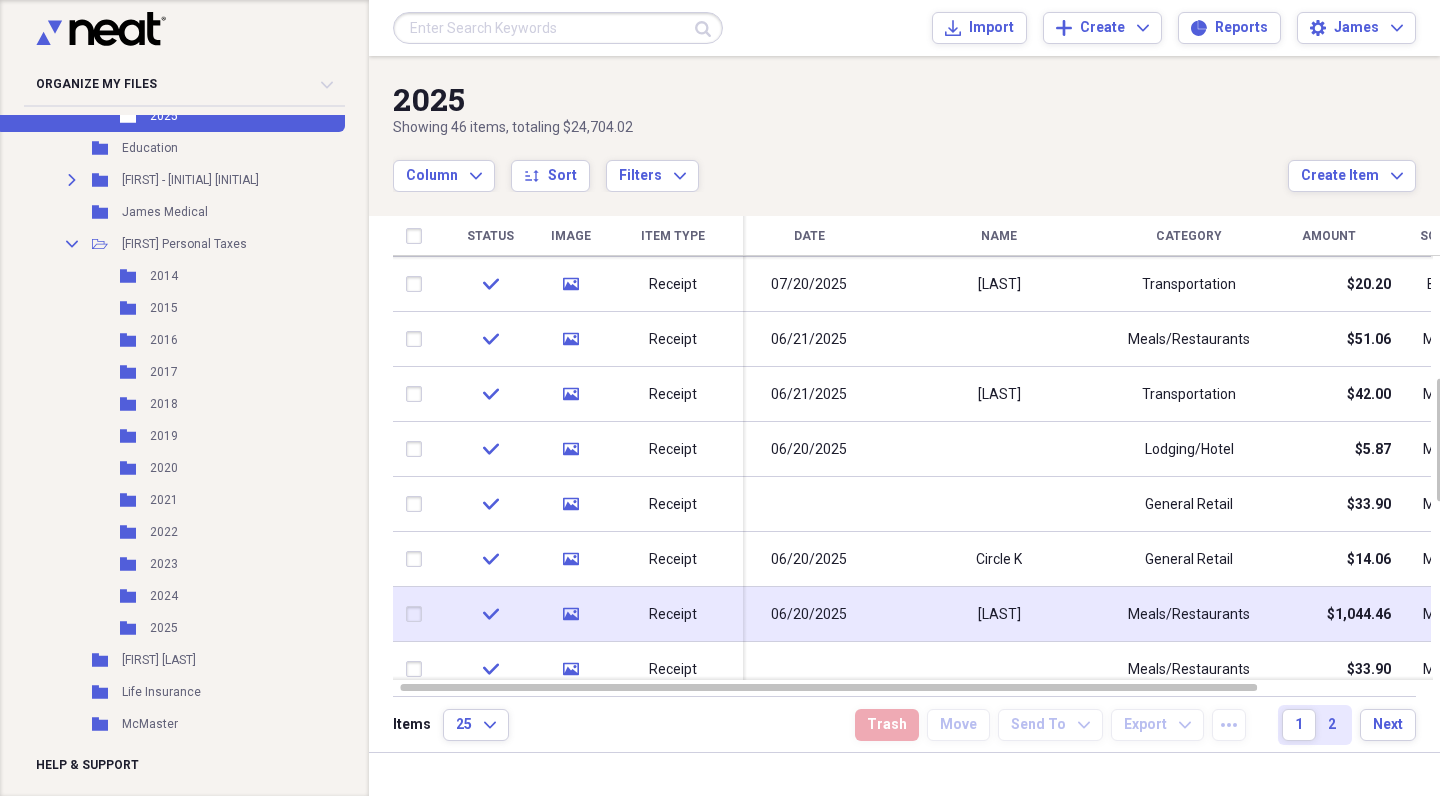 click on "[LAST]" at bounding box center [999, 614] 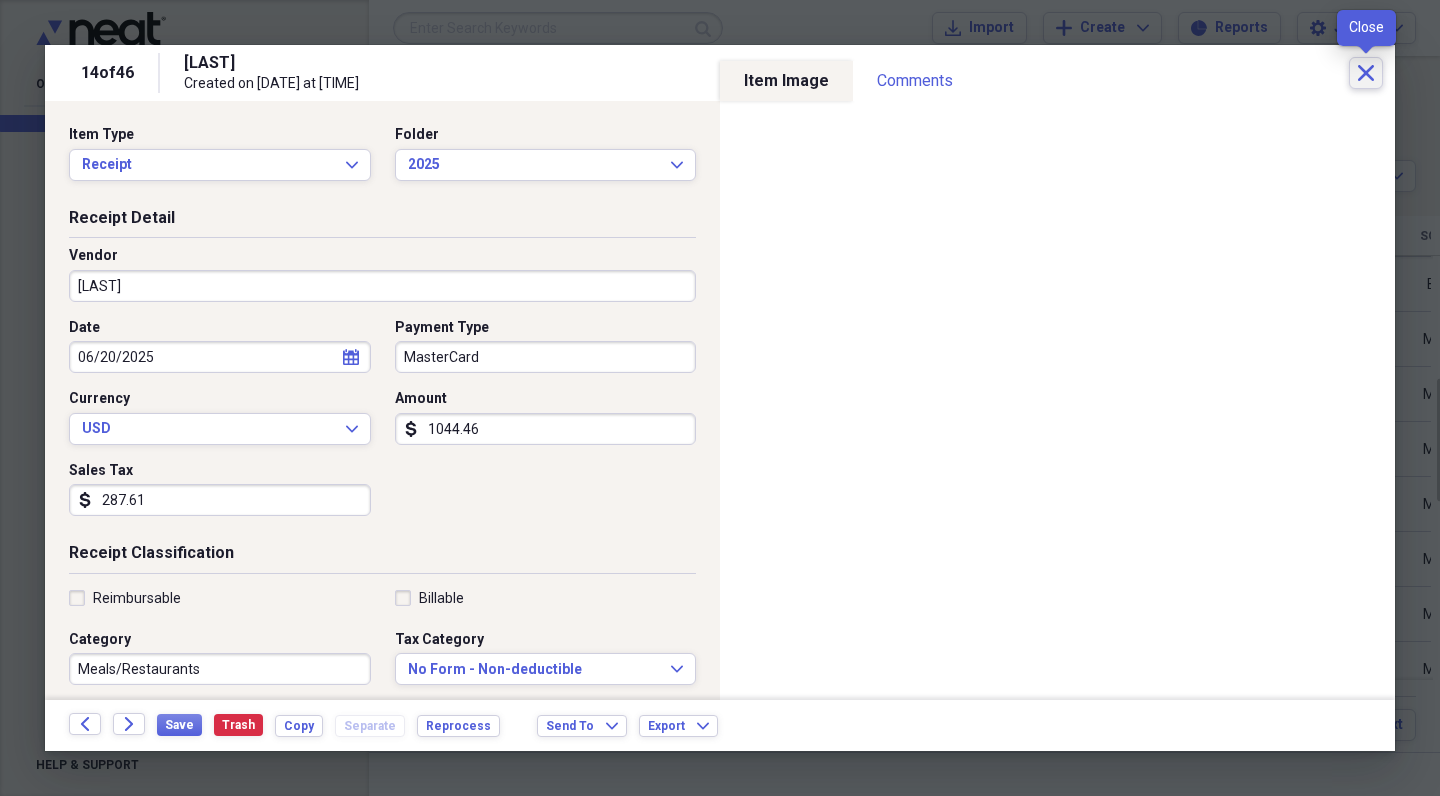 click 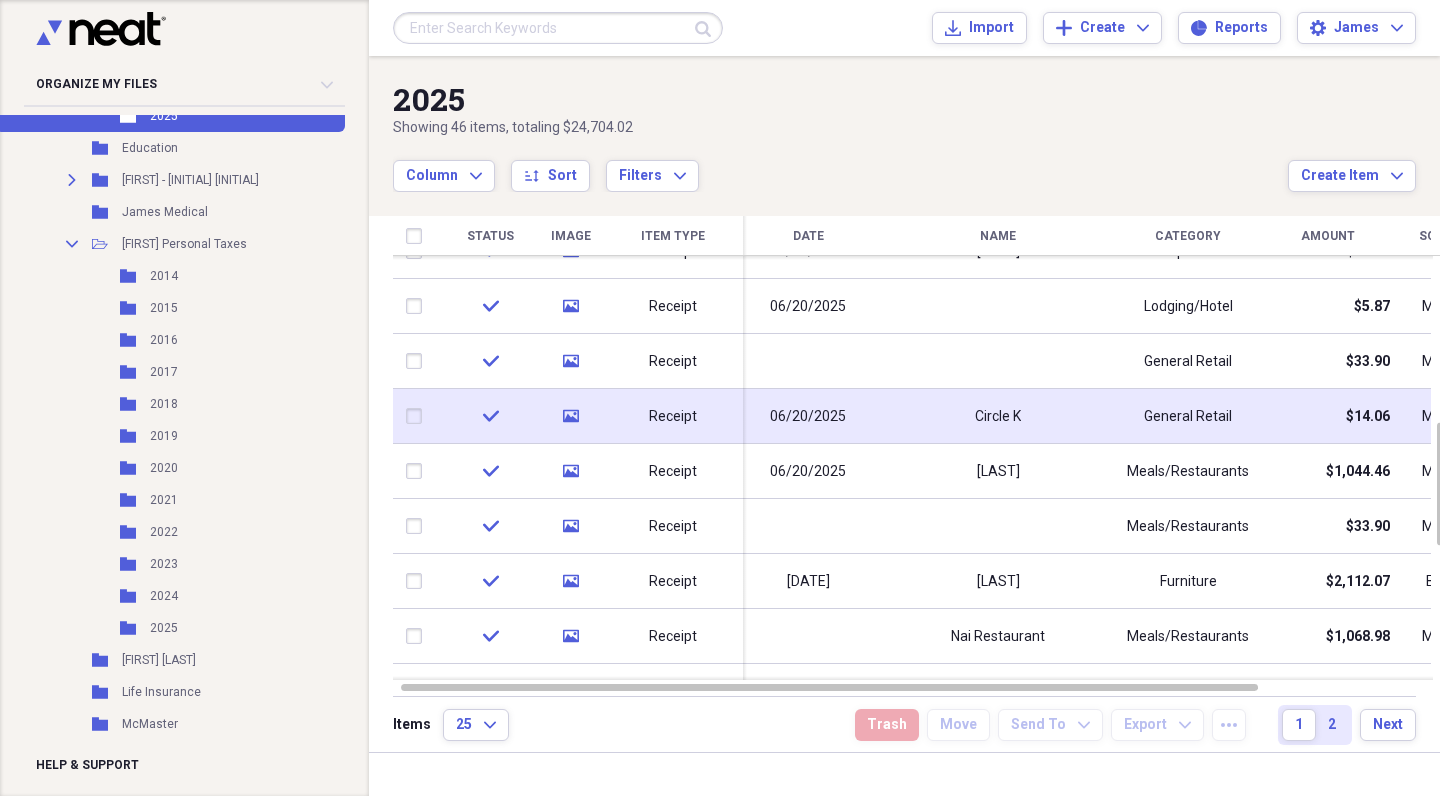 click on "General Retail" at bounding box center [1188, 416] 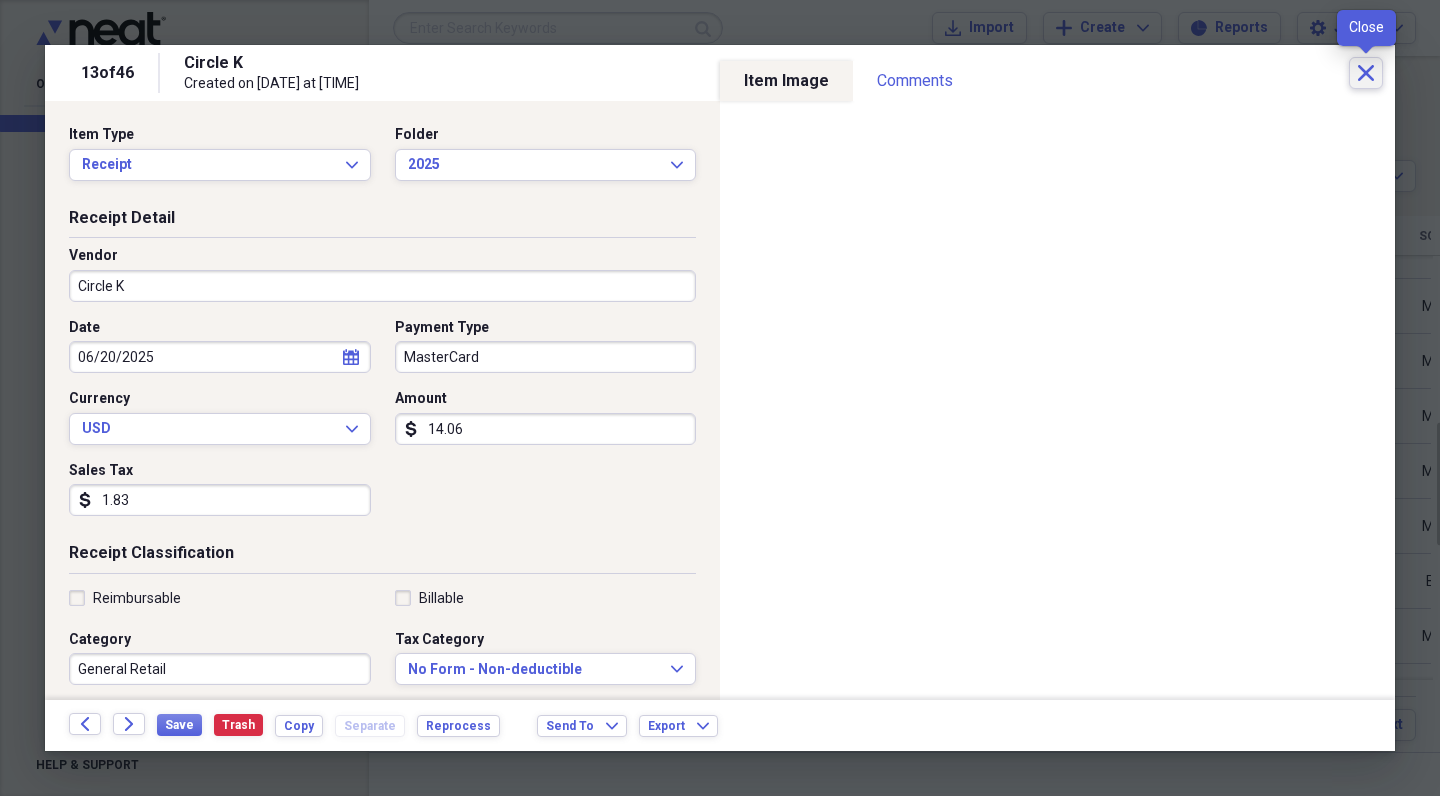 click on "Close" at bounding box center (1366, 73) 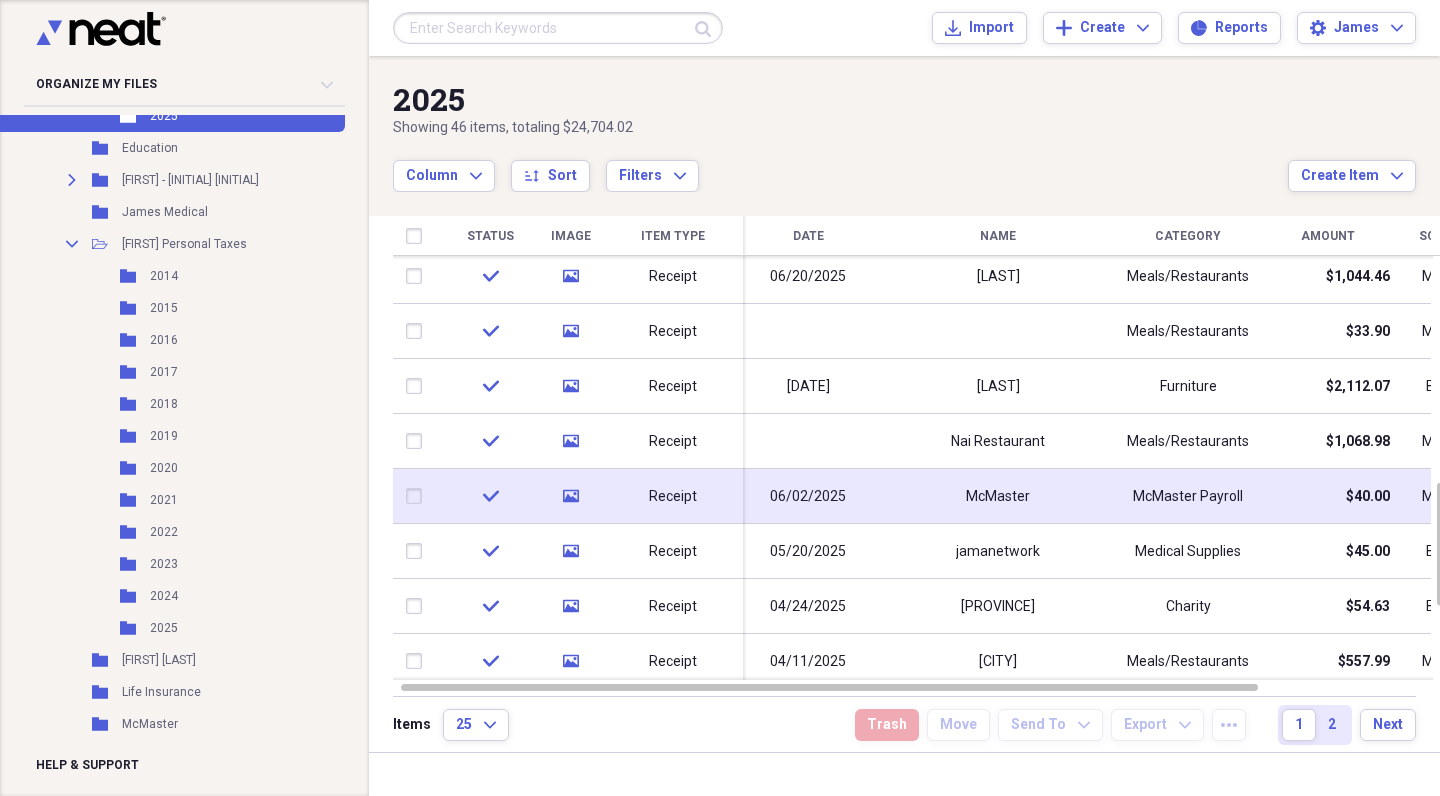 click on "McMaster" at bounding box center [998, 496] 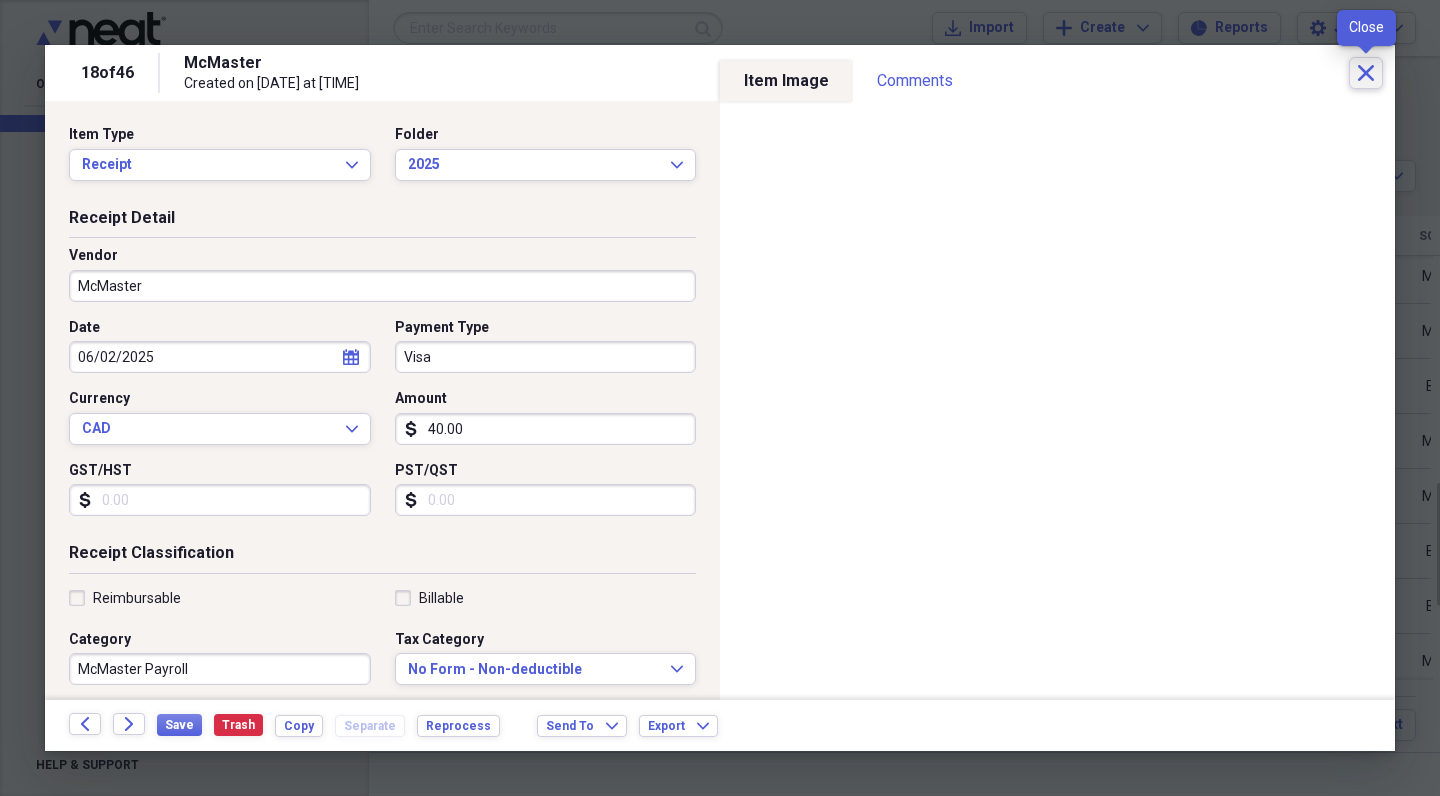 click on "Close" at bounding box center (1366, 73) 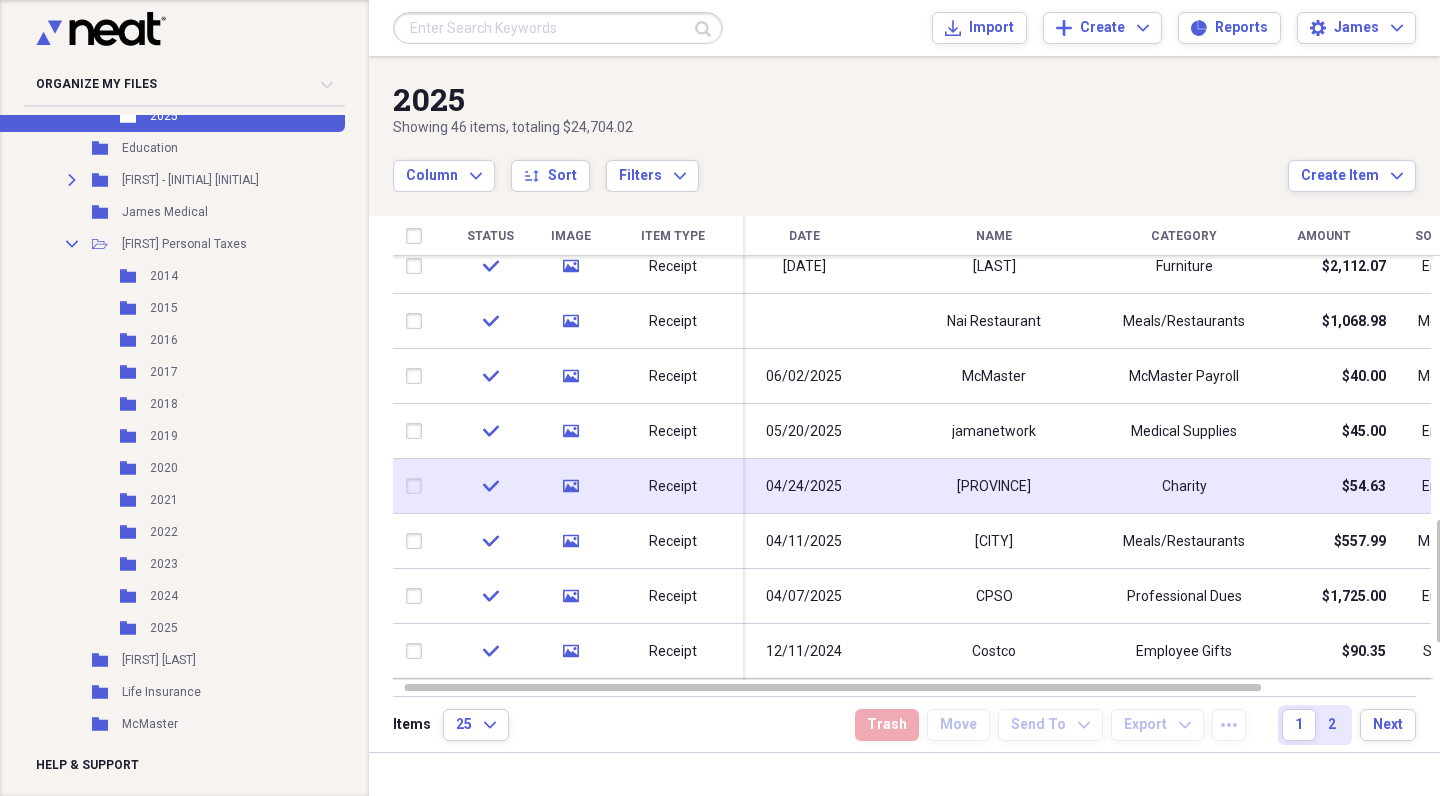 click on "[PROVINCE]" at bounding box center (994, 486) 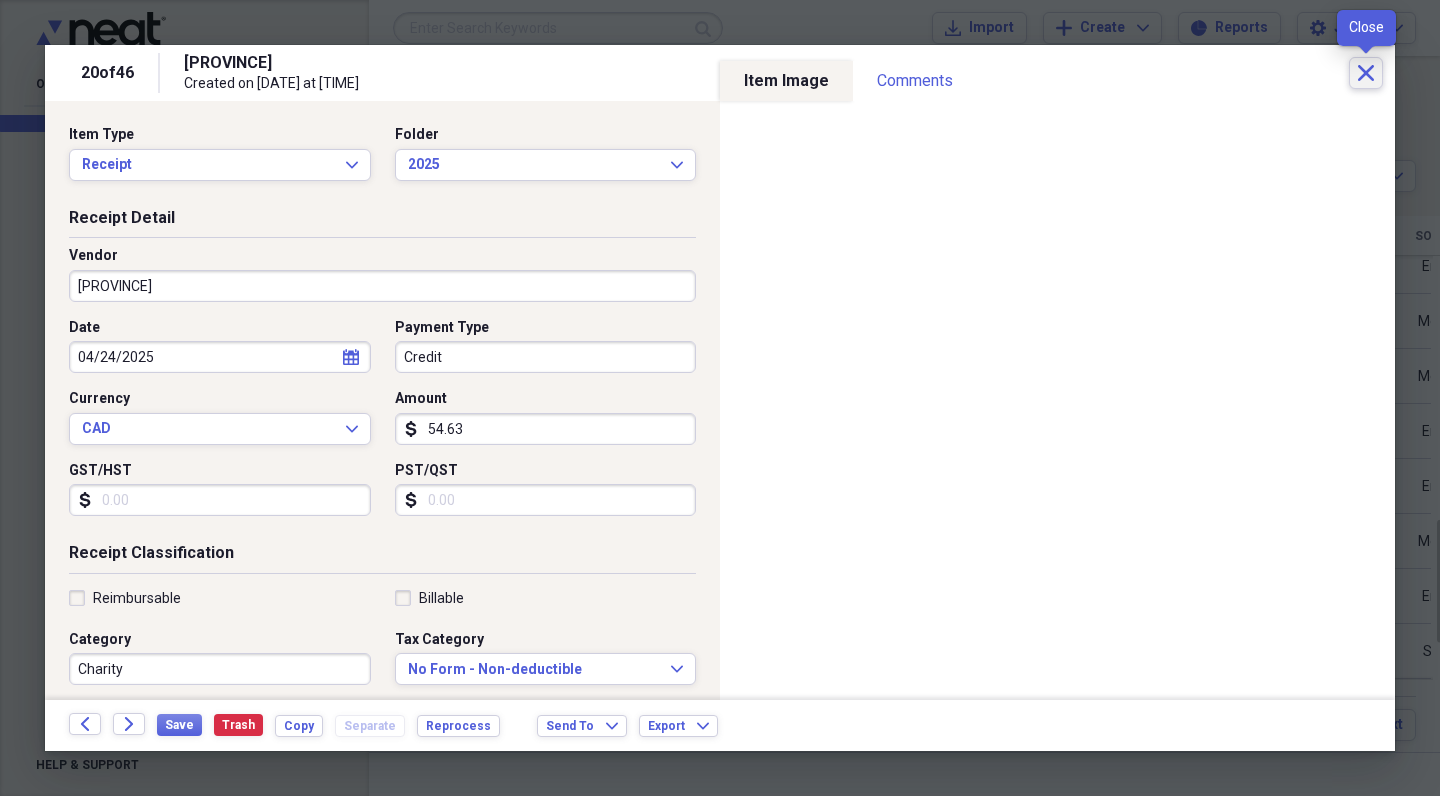 click 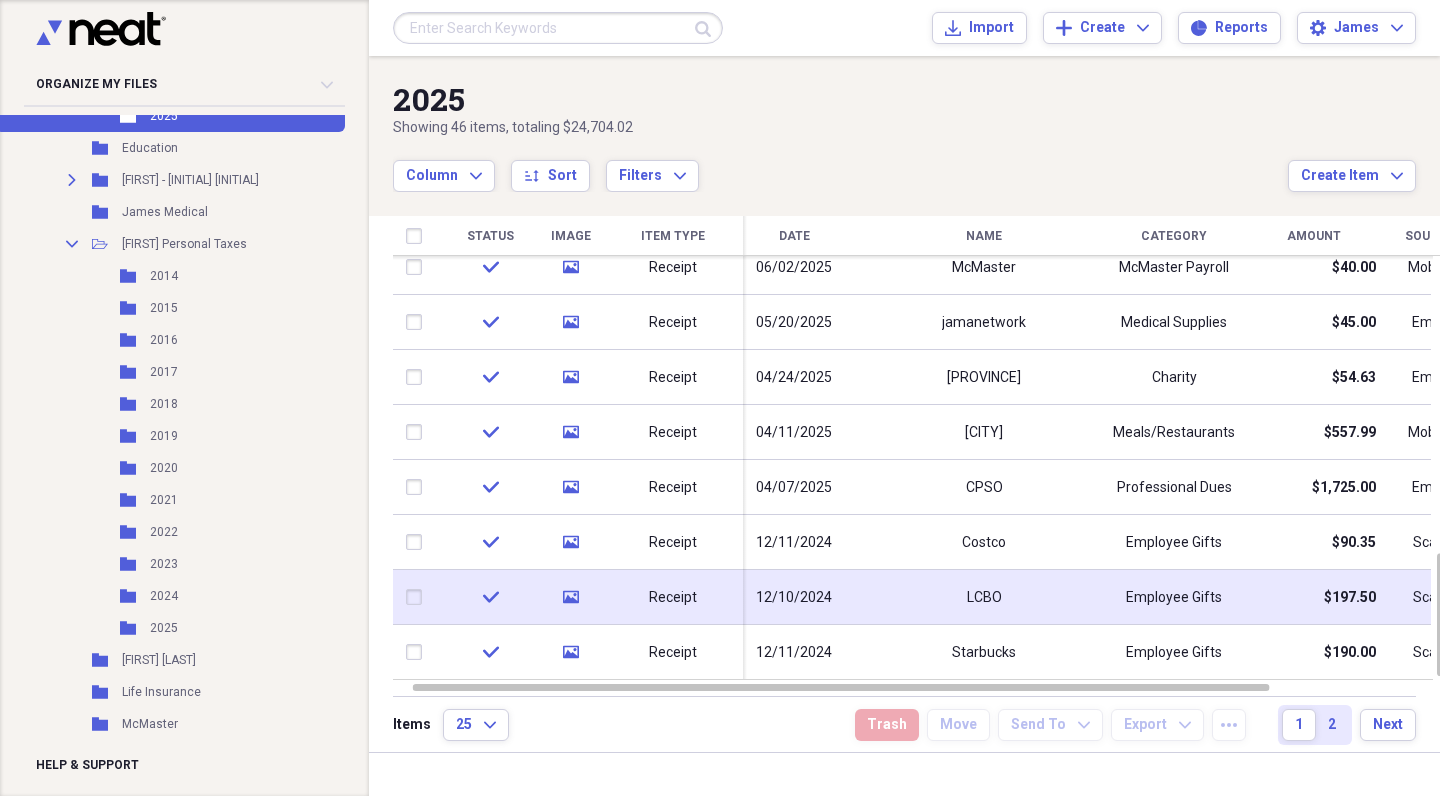 click on "Employee Gifts" at bounding box center [1174, 597] 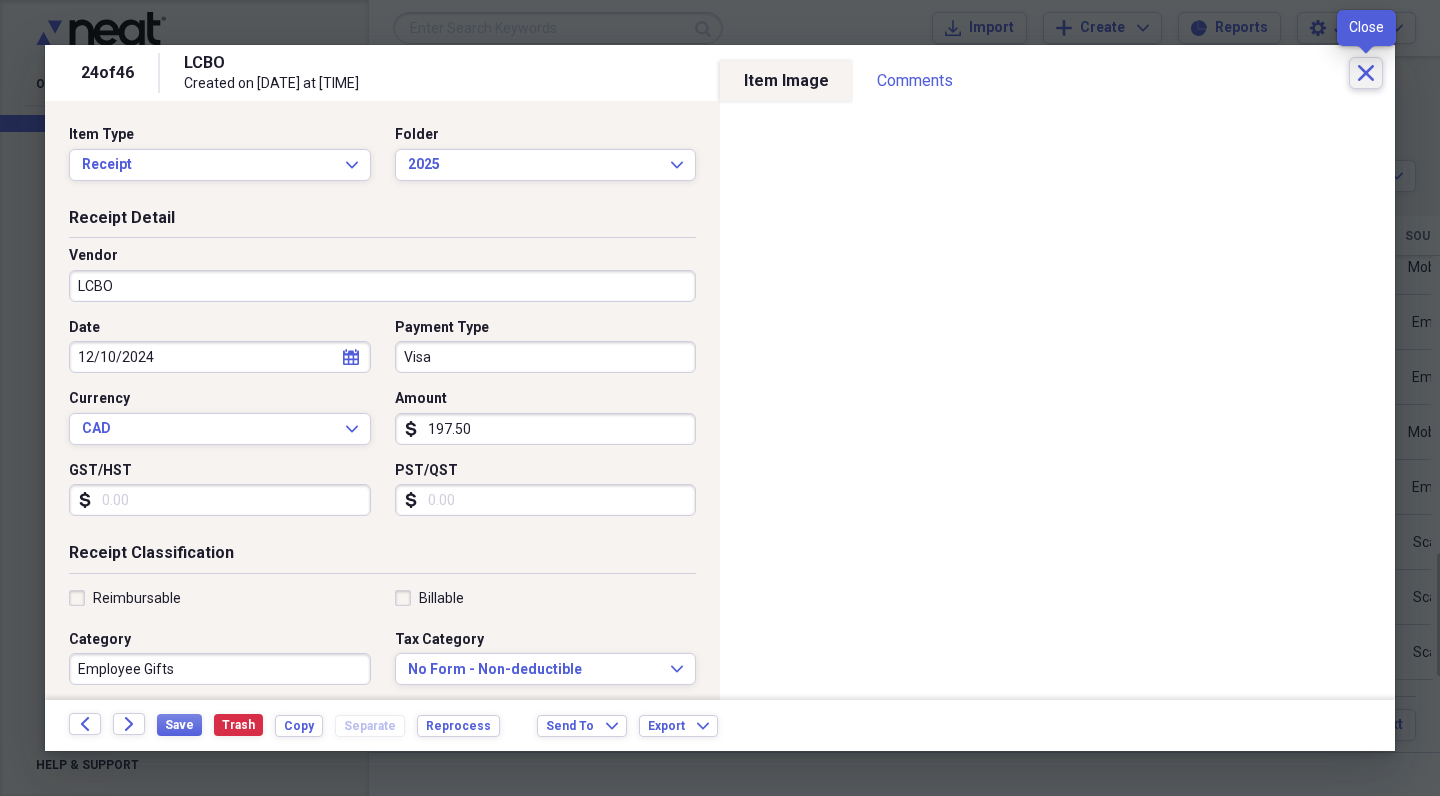 click on "Close" at bounding box center [1366, 73] 